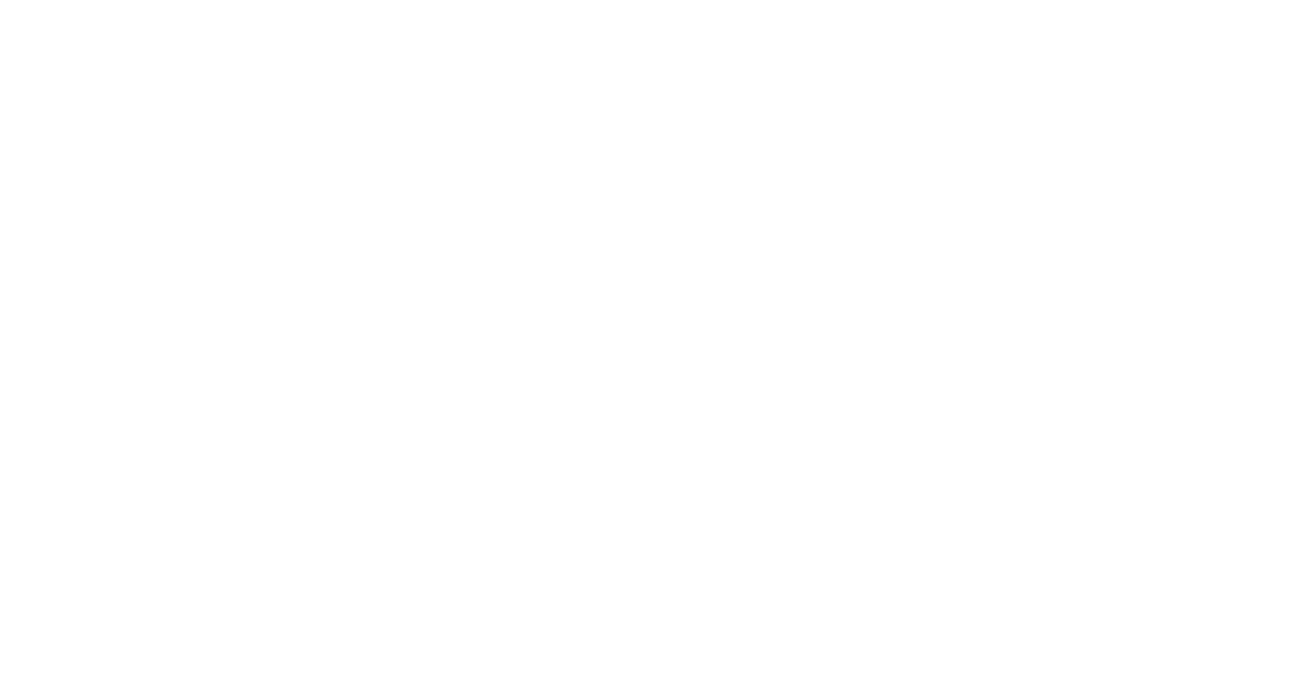 scroll, scrollTop: 0, scrollLeft: 0, axis: both 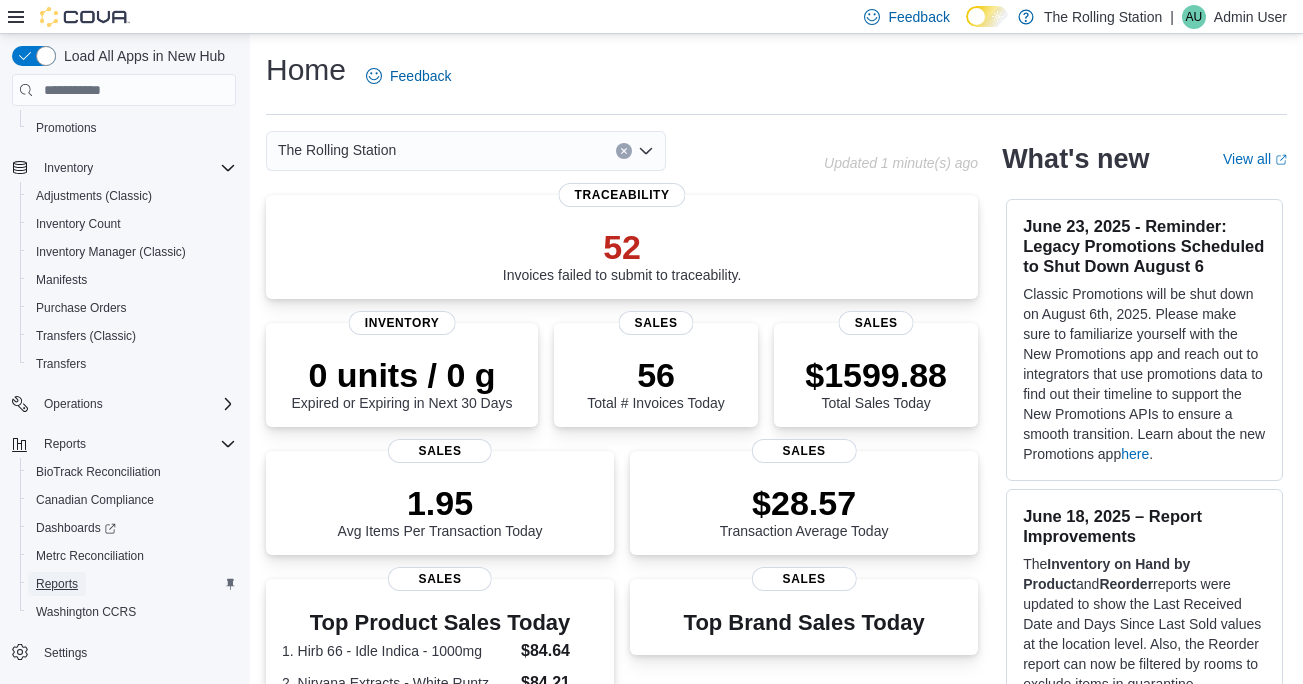 click on "Reports" at bounding box center (57, 584) 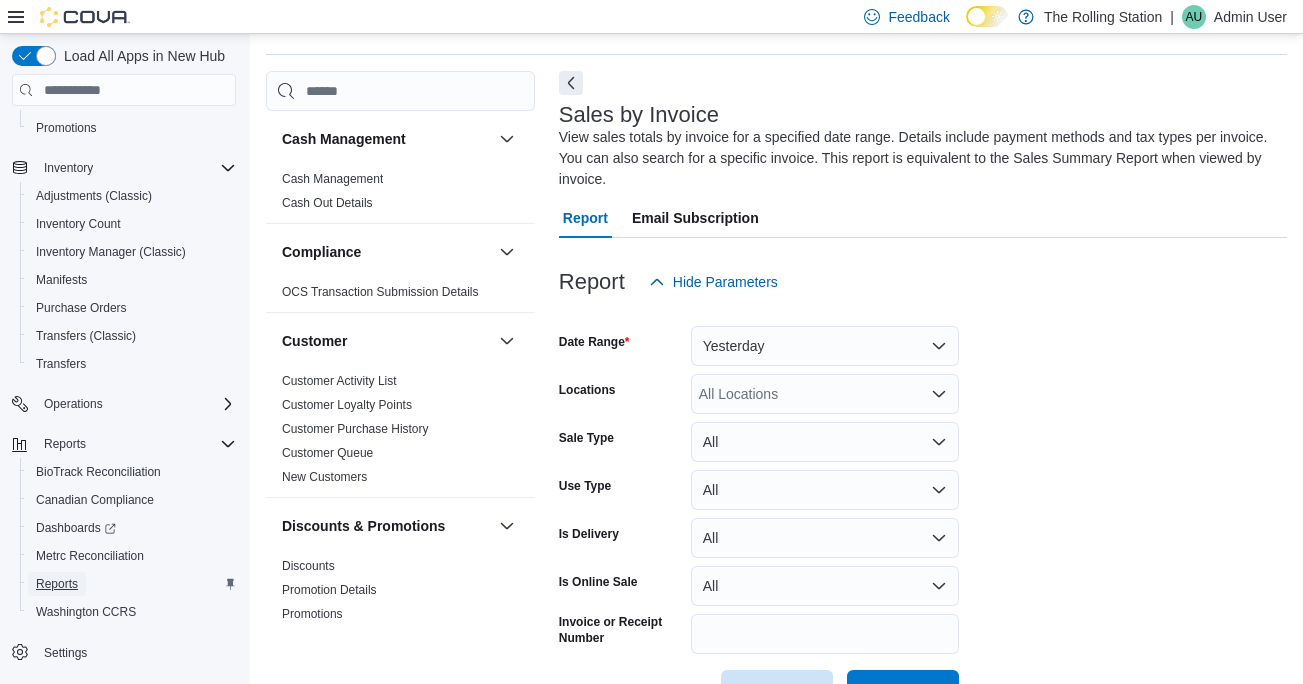 scroll, scrollTop: 88, scrollLeft: 0, axis: vertical 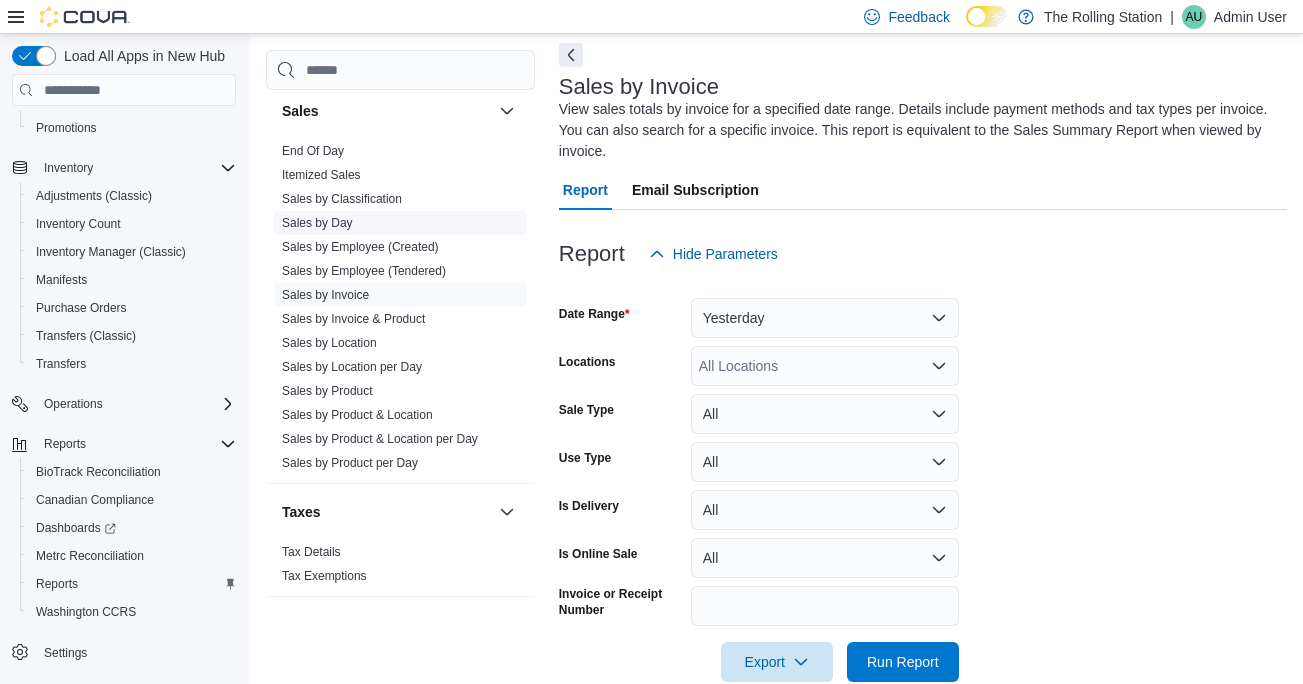 click on "Sales by Day" at bounding box center (317, 223) 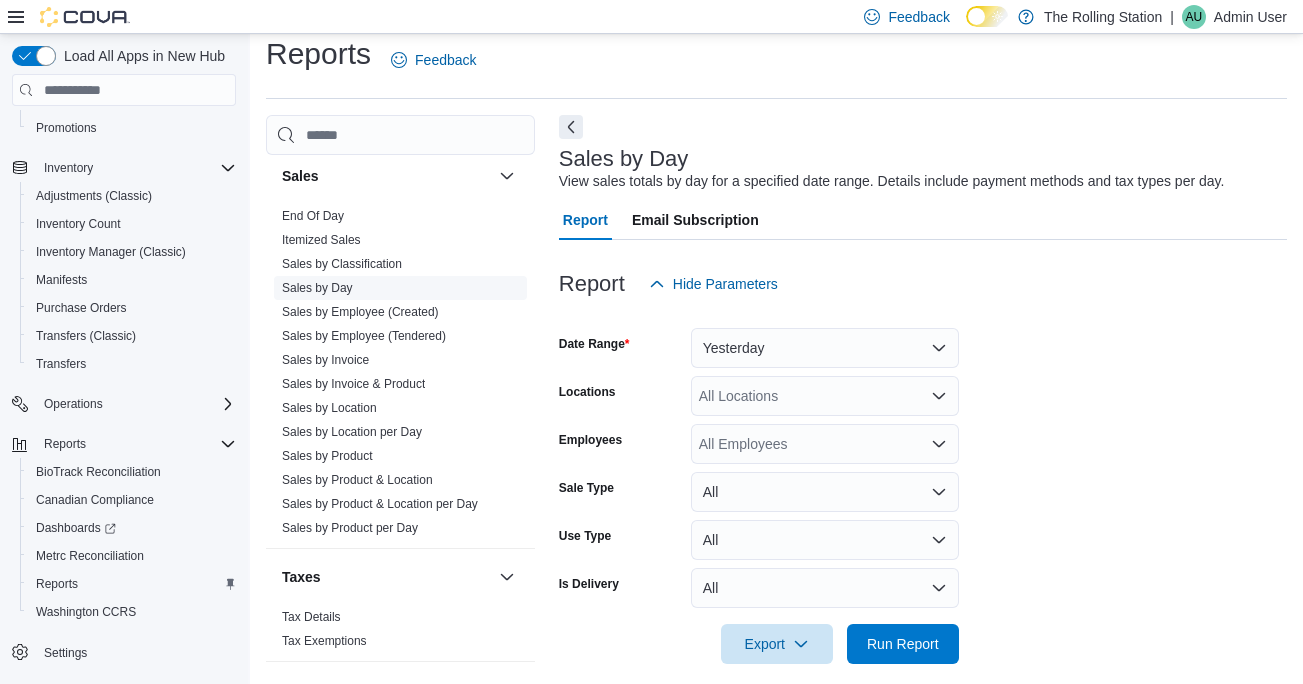 scroll, scrollTop: 36, scrollLeft: 0, axis: vertical 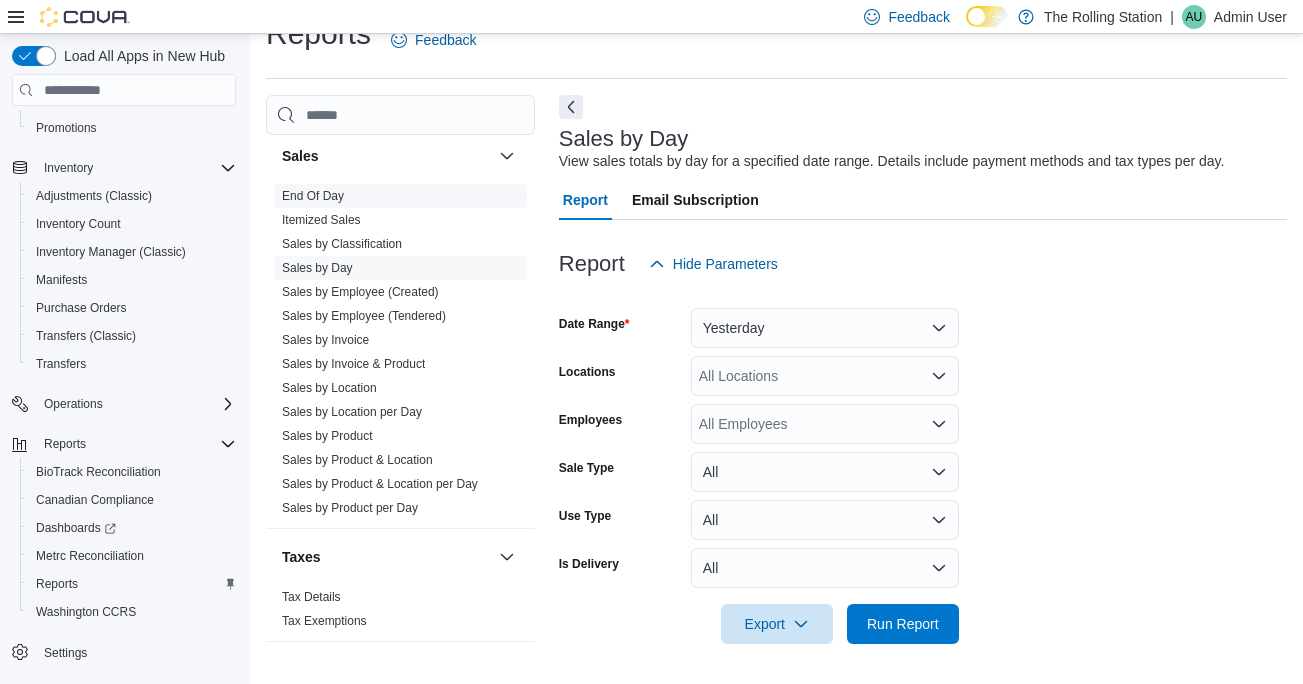 click on "End Of Day" at bounding box center [313, 196] 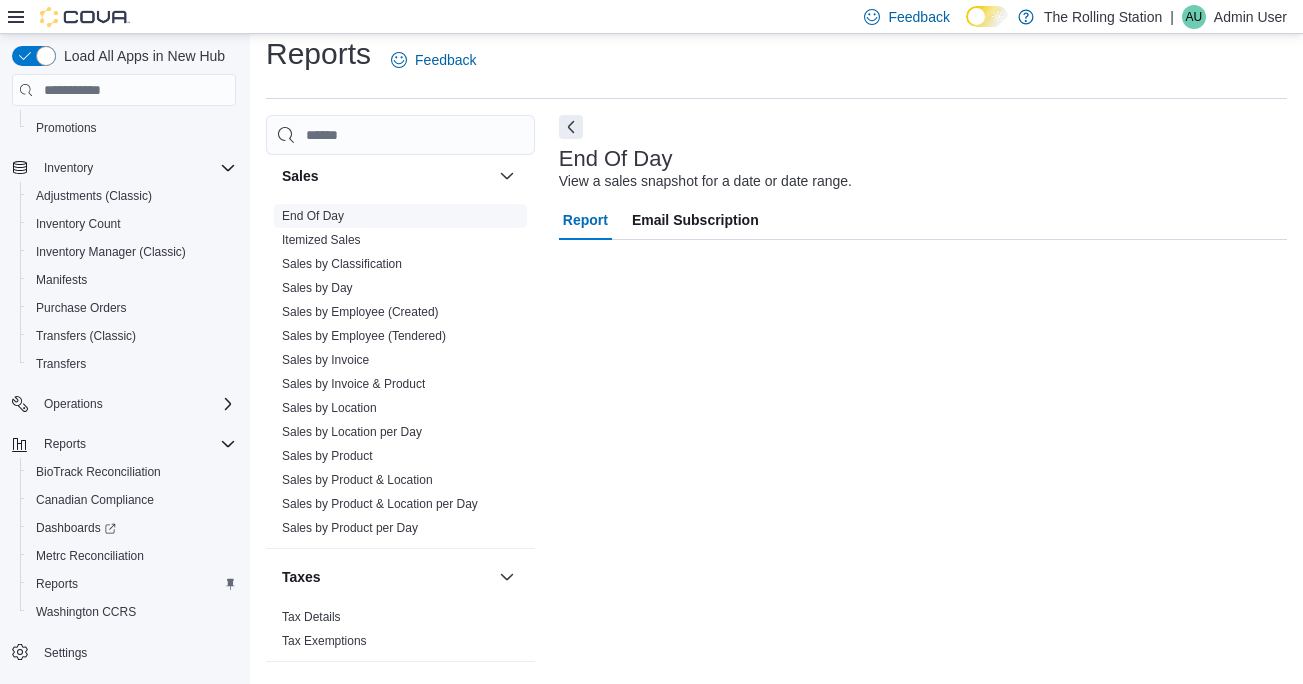 scroll, scrollTop: 16, scrollLeft: 0, axis: vertical 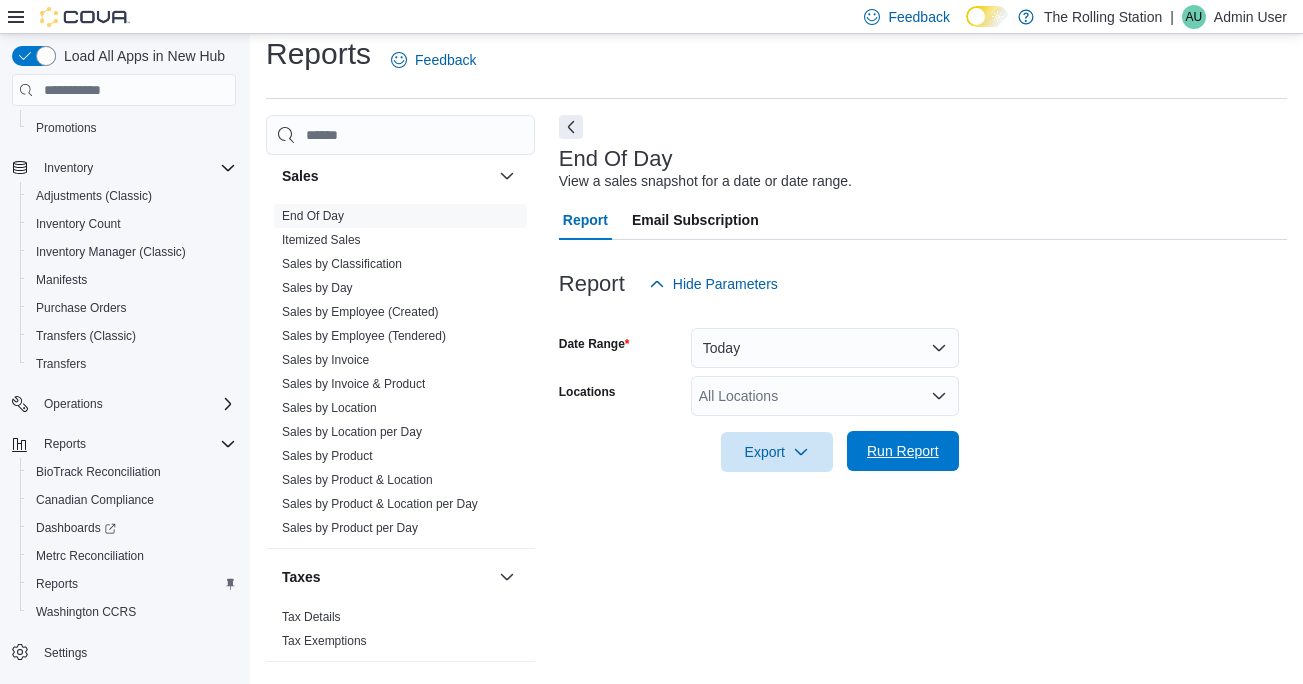 click on "Run Report" at bounding box center (903, 451) 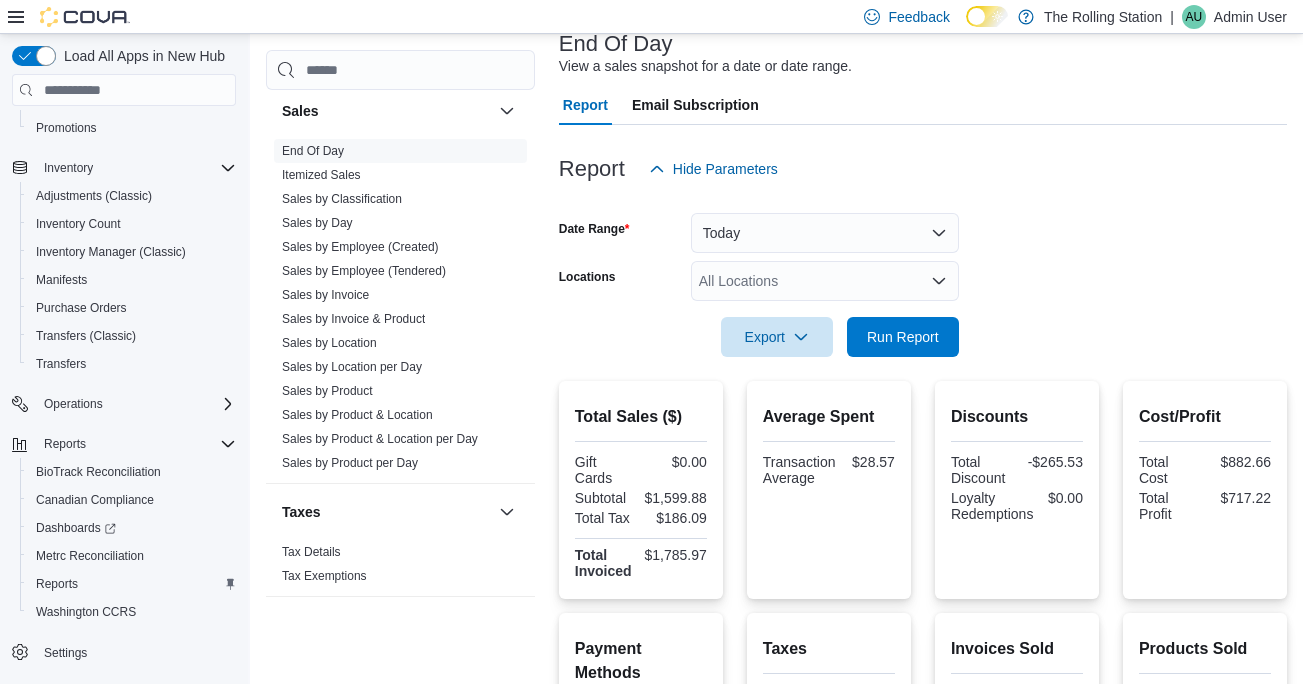 scroll, scrollTop: 135, scrollLeft: 0, axis: vertical 